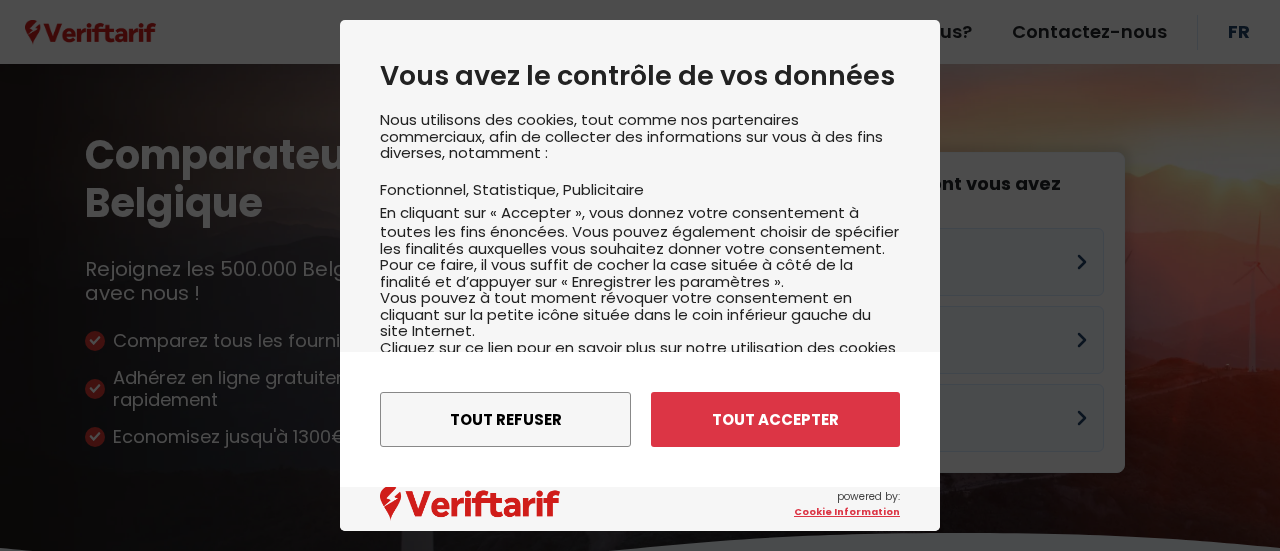 click on "Tout accepter" at bounding box center (775, 419) 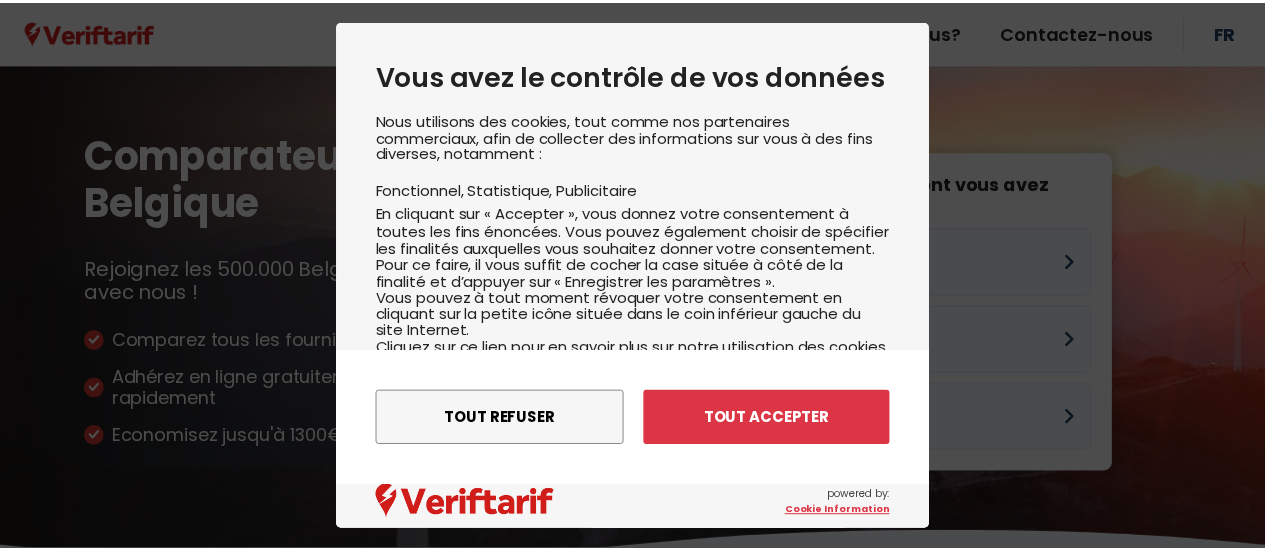 scroll, scrollTop: 0, scrollLeft: 0, axis: both 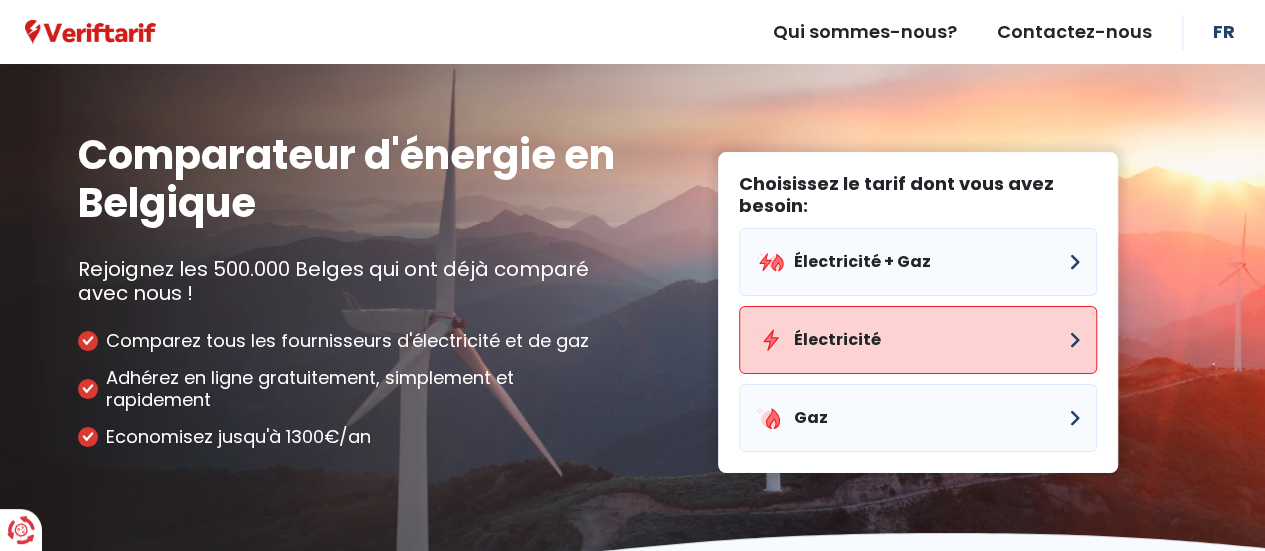 click on "Électricité" at bounding box center [918, 340] 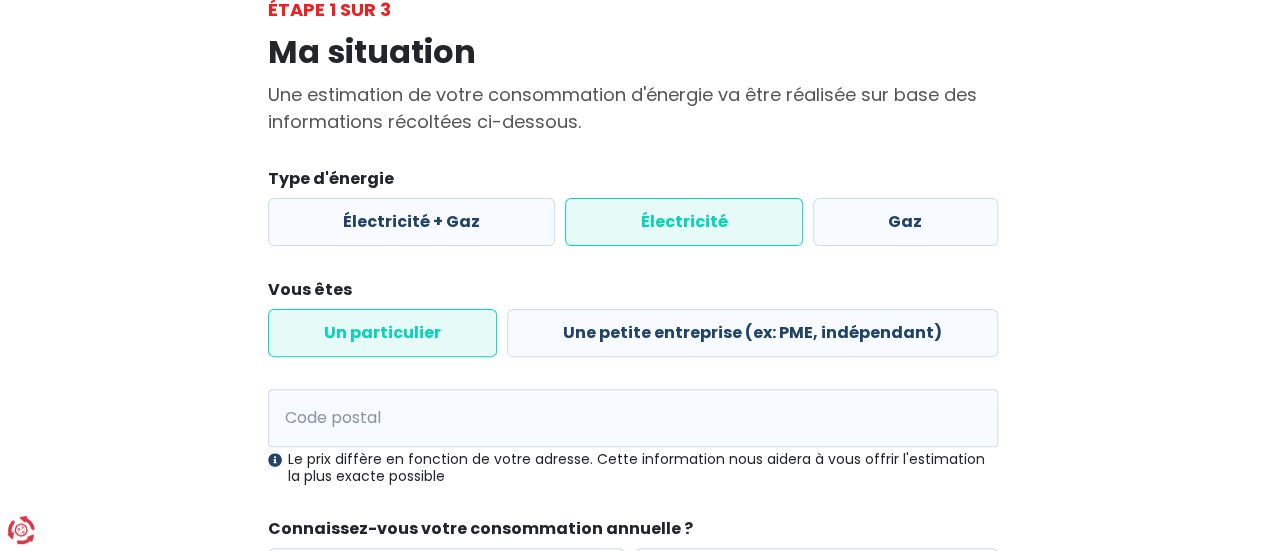 scroll, scrollTop: 200, scrollLeft: 0, axis: vertical 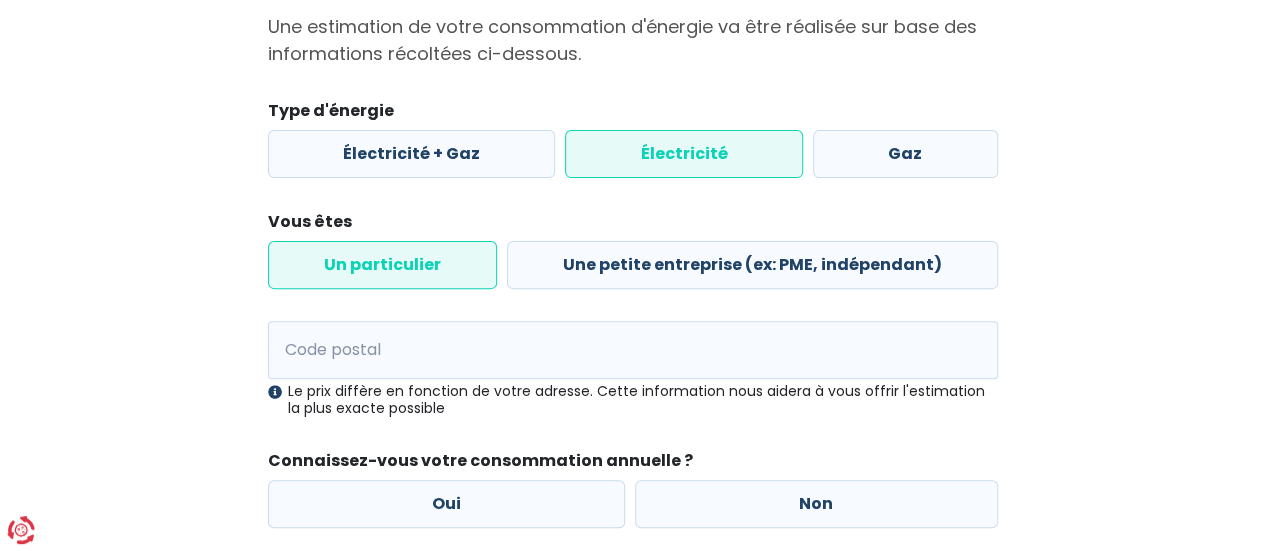 click on "Électricité" at bounding box center (684, 154) 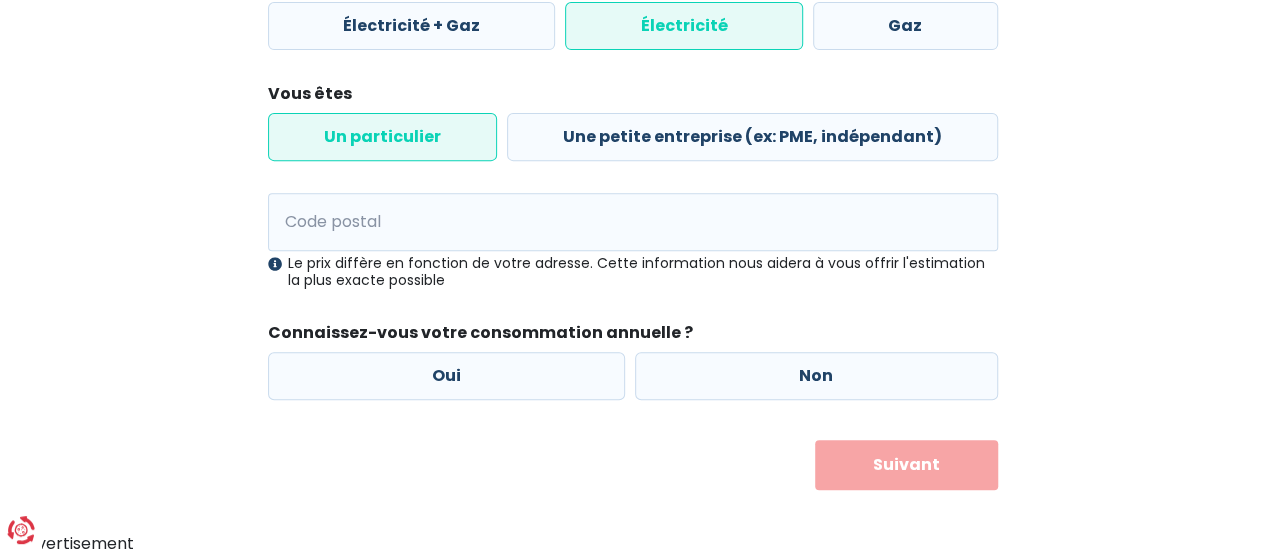 scroll, scrollTop: 329, scrollLeft: 0, axis: vertical 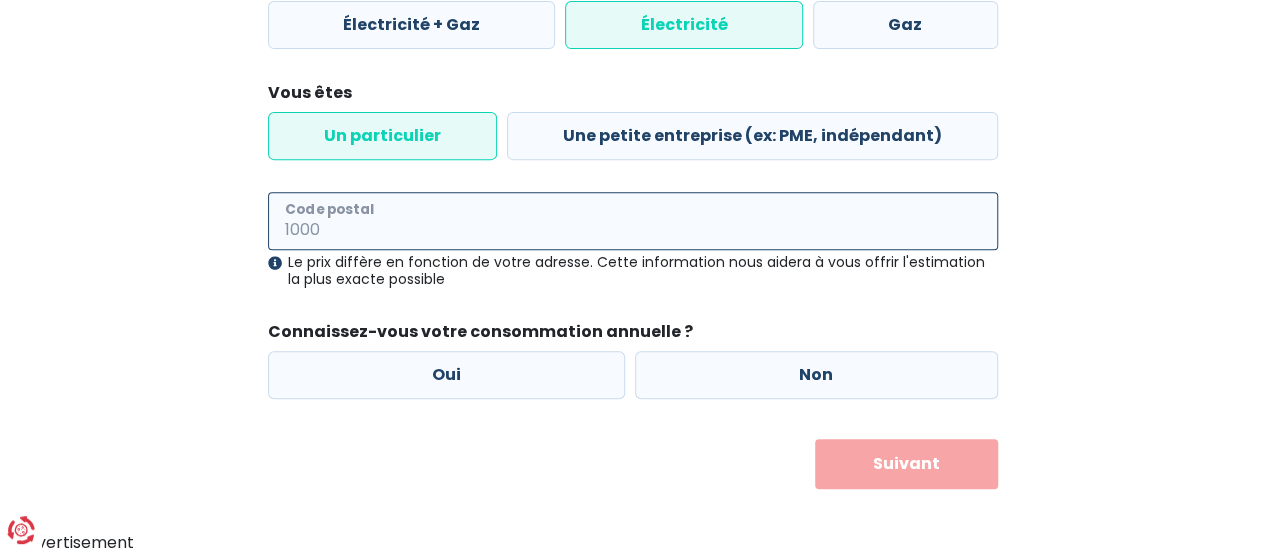 click on "Code postal" at bounding box center [633, 221] 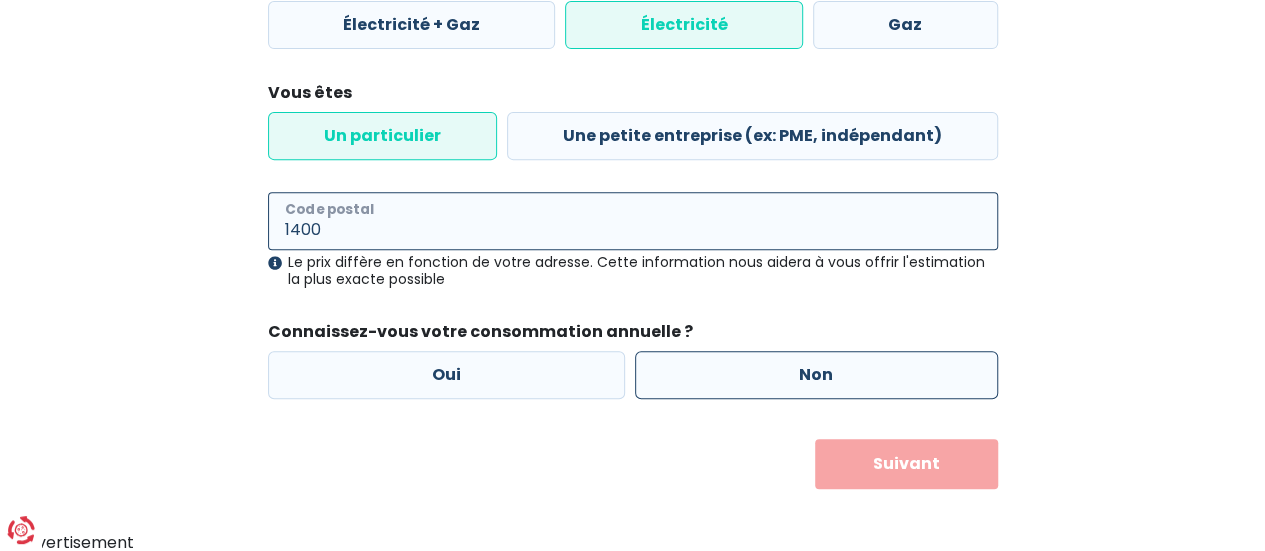 type on "1400" 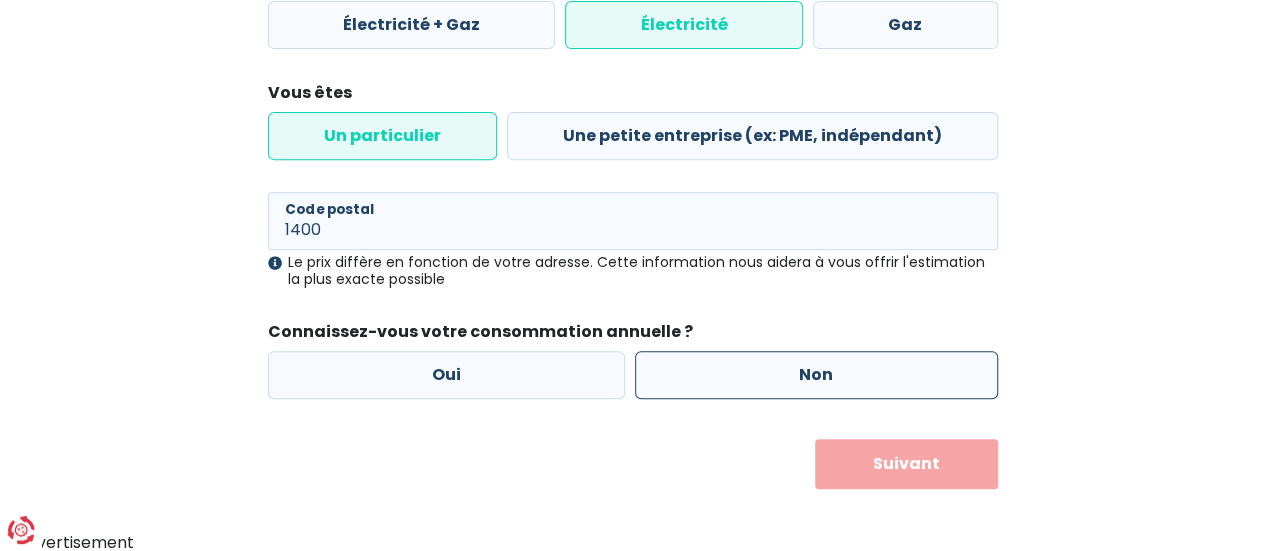 click on "Non" at bounding box center (816, 375) 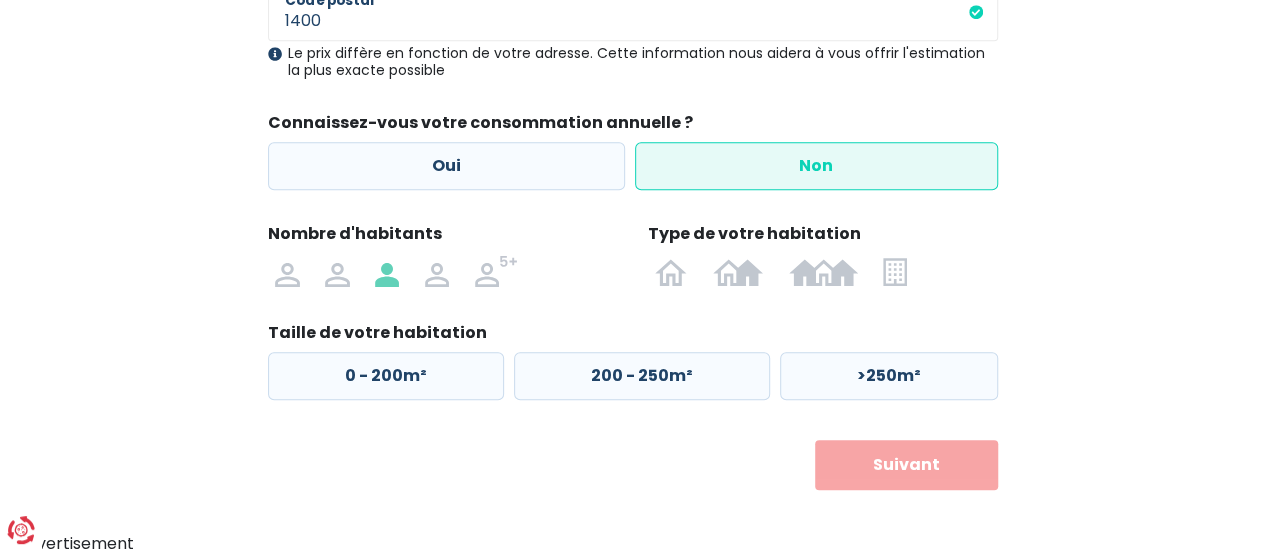scroll, scrollTop: 539, scrollLeft: 0, axis: vertical 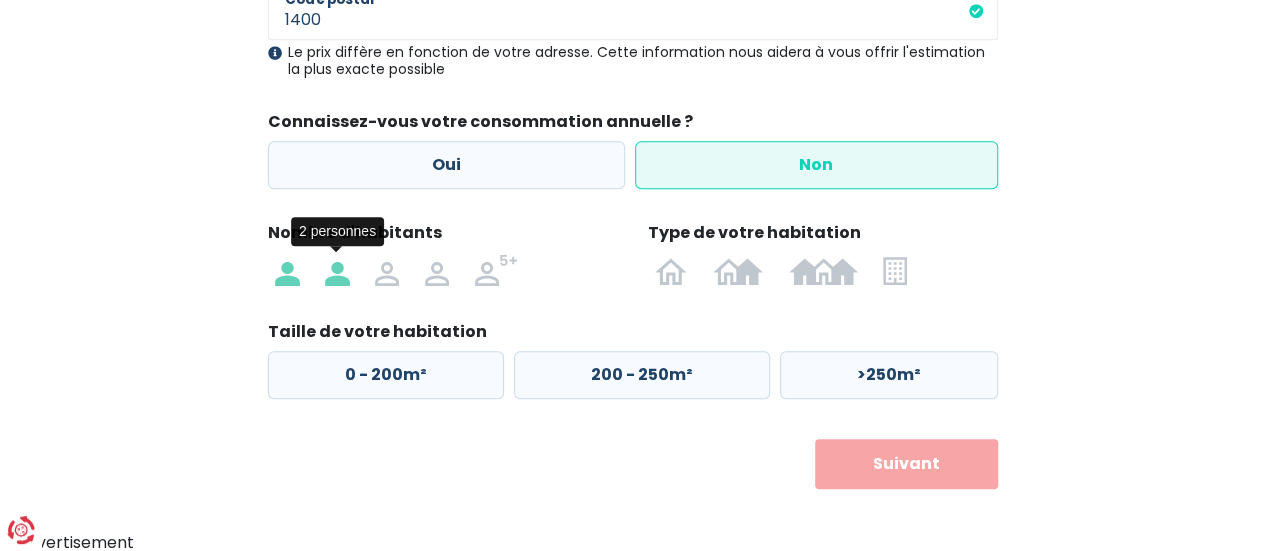click at bounding box center (337, 270) 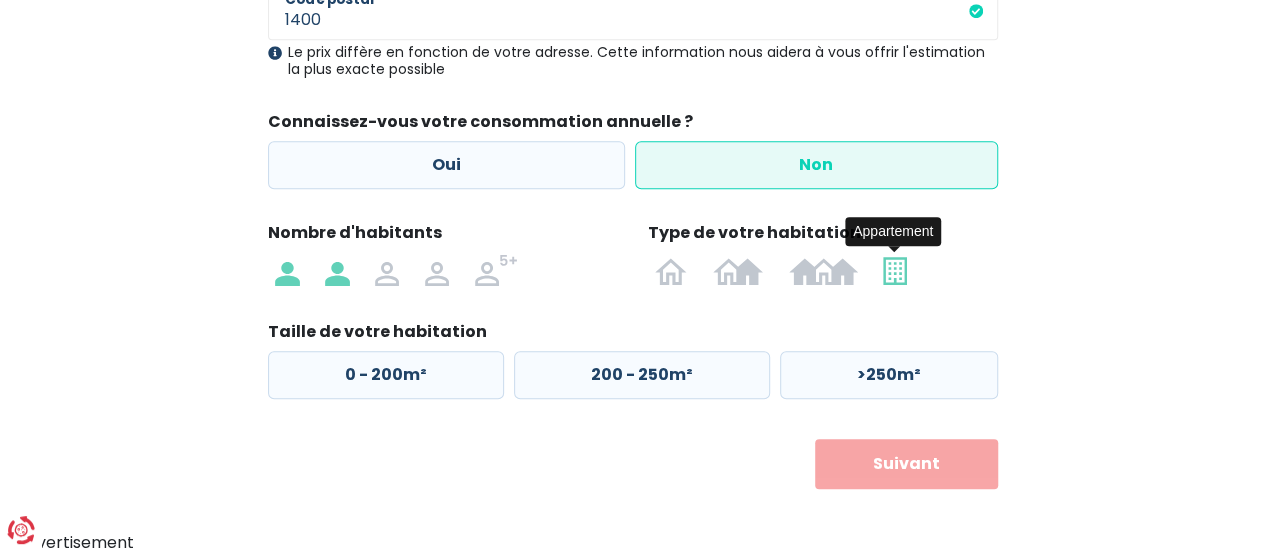 click at bounding box center (894, 270) 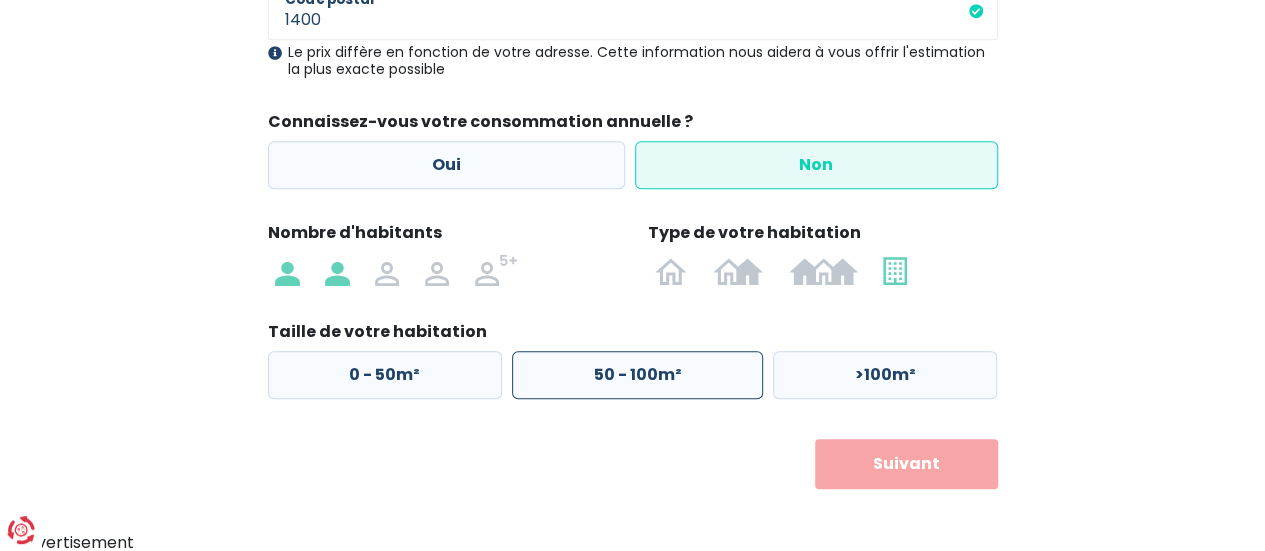 drag, startPoint x: 652, startPoint y: 379, endPoint x: 666, endPoint y: 386, distance: 15.652476 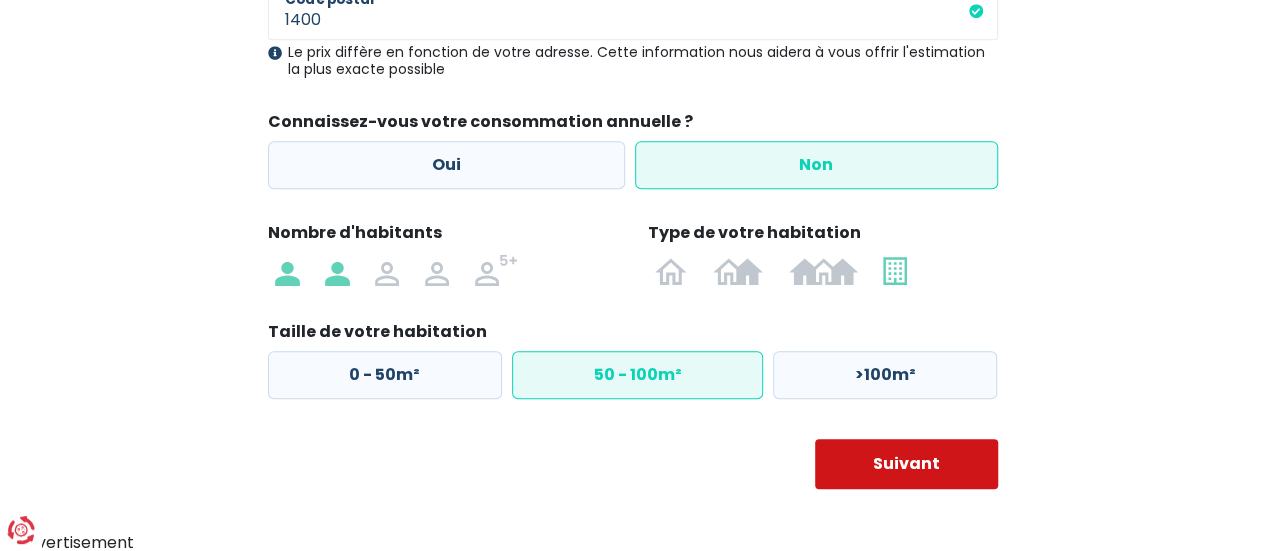 click on "Suivant" at bounding box center [906, 464] 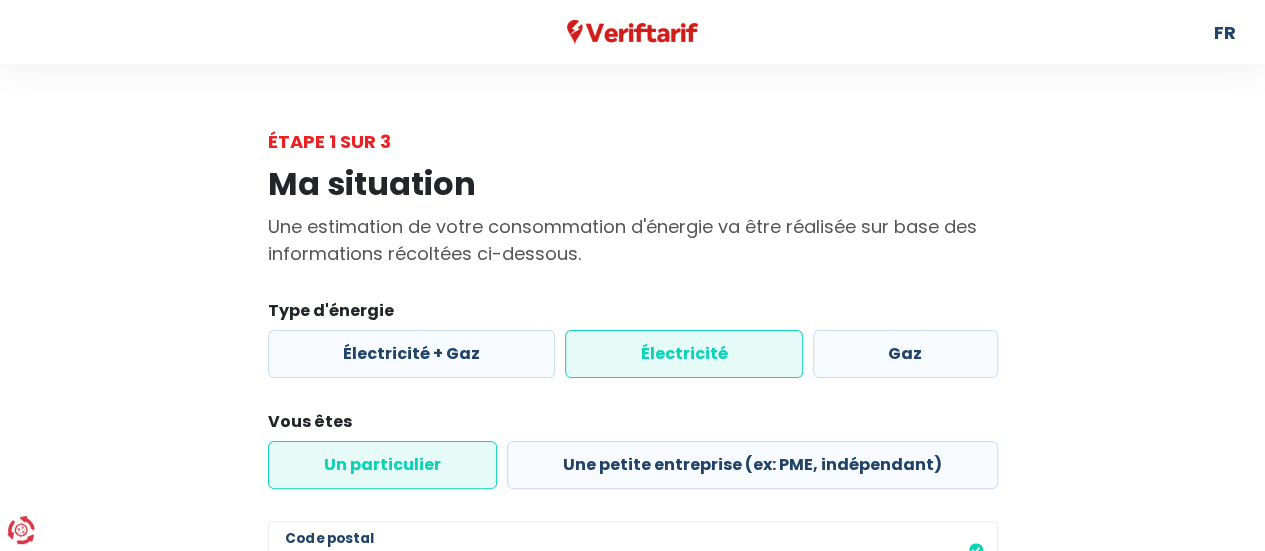 select 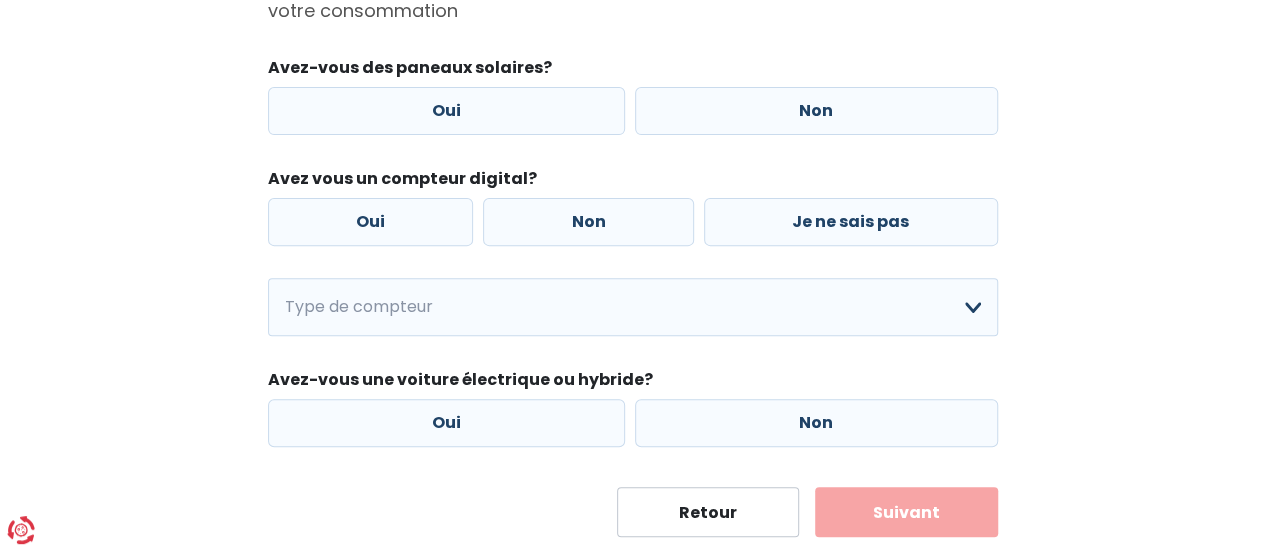 scroll, scrollTop: 291, scrollLeft: 0, axis: vertical 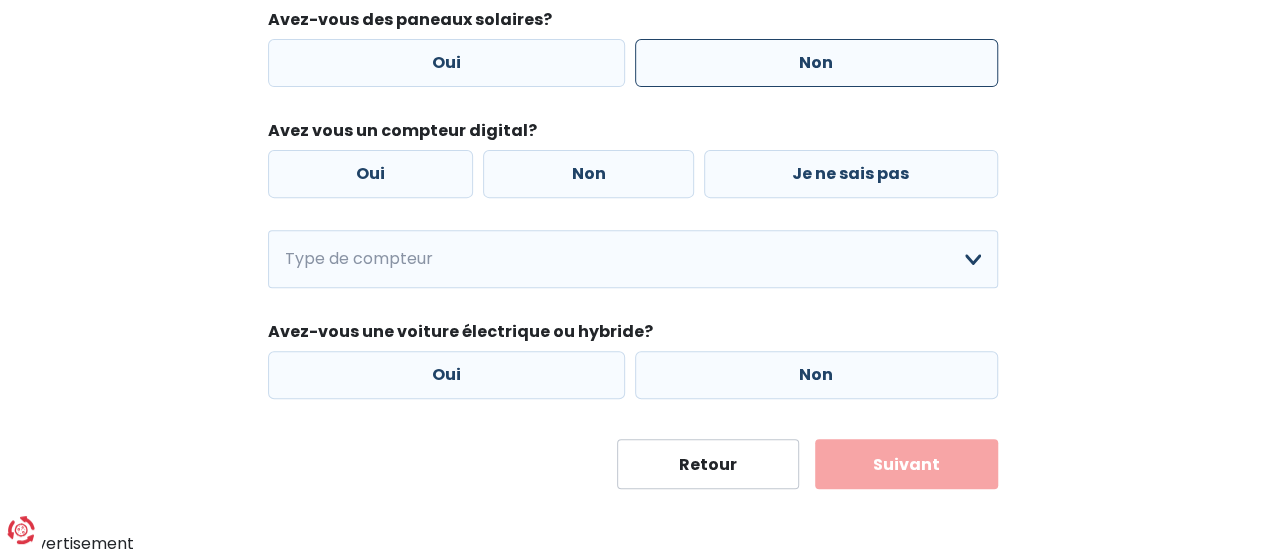 click on "Non" at bounding box center (816, 63) 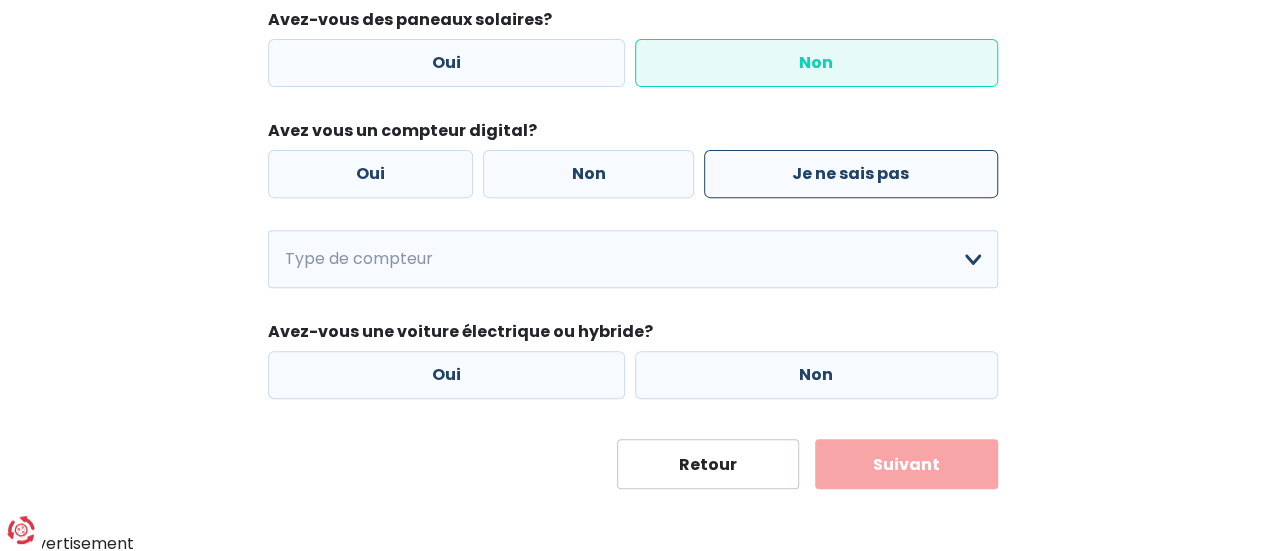 click on "Je ne sais pas" at bounding box center (851, 174) 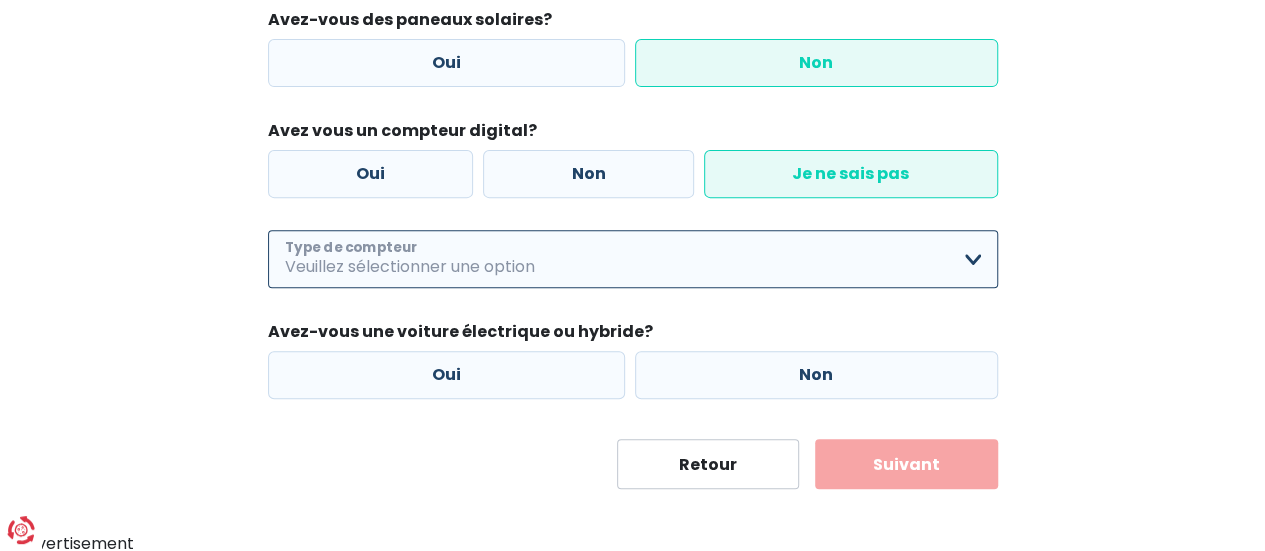 click on "Mono-horaire Bi-horaire Mono-horaire + exclusif nuit Bi-horaire + exclusif nuit Je ne sais pas
Veuillez sélectionner une option" at bounding box center [633, 259] 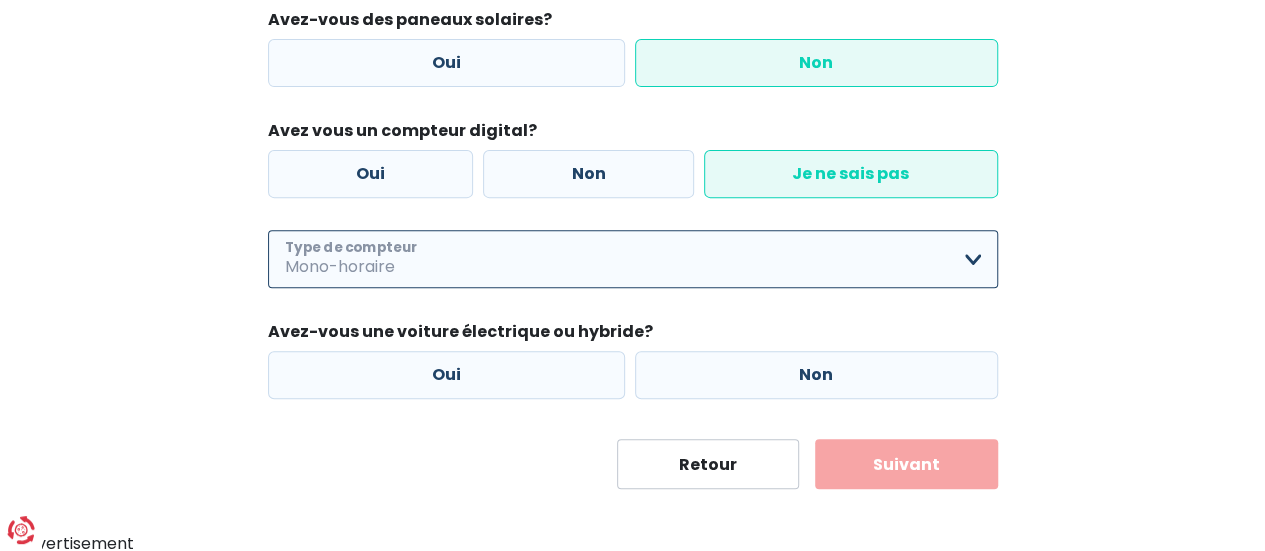click on "Mono-horaire Bi-horaire Mono-horaire + exclusif nuit Bi-horaire + exclusif nuit Je ne sais pas
Veuillez sélectionner une option" at bounding box center (633, 259) 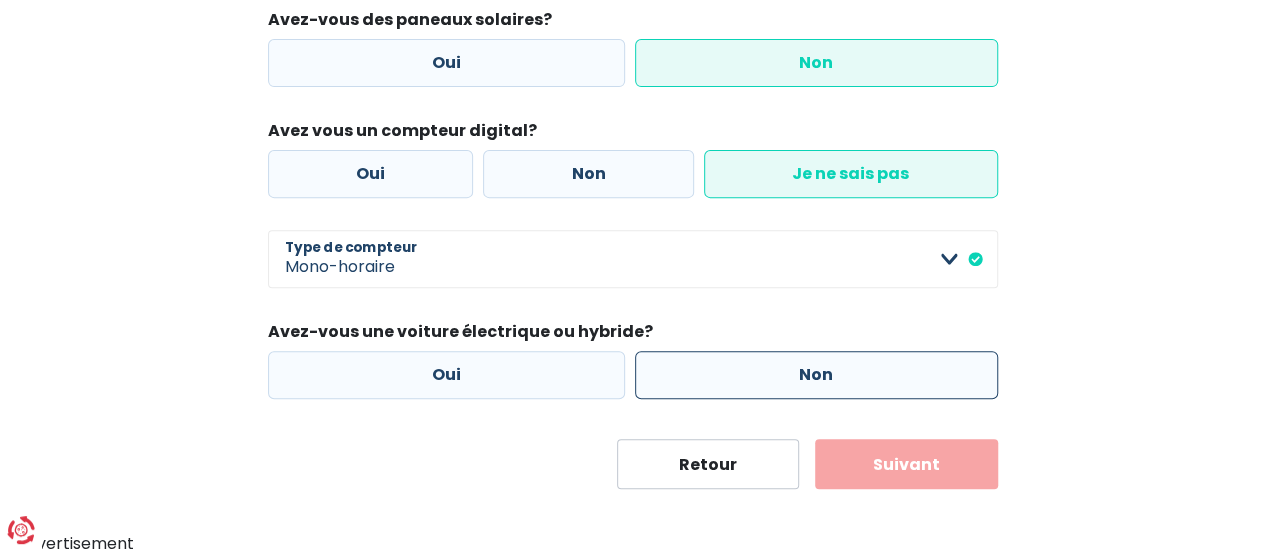 click on "Non" at bounding box center (816, 375) 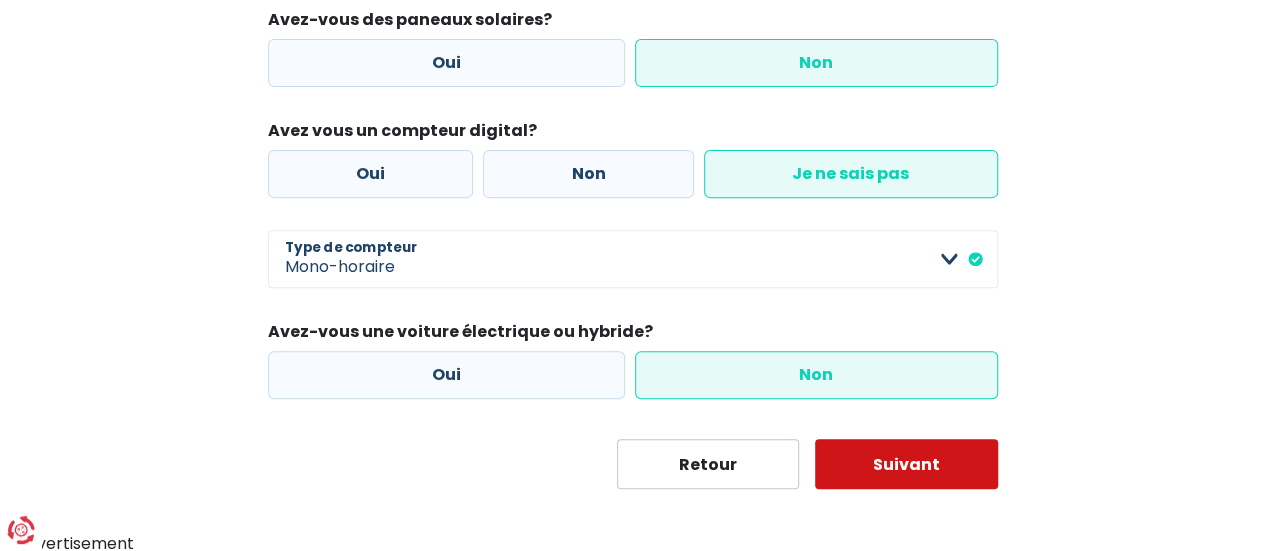 click on "Suivant" at bounding box center (906, 464) 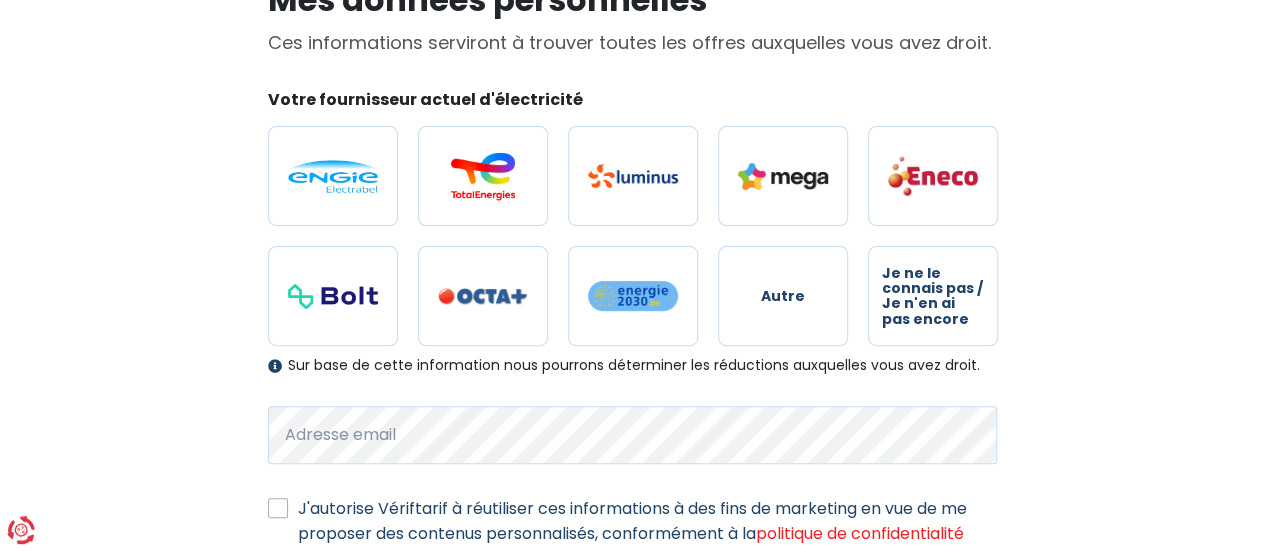 scroll, scrollTop: 300, scrollLeft: 0, axis: vertical 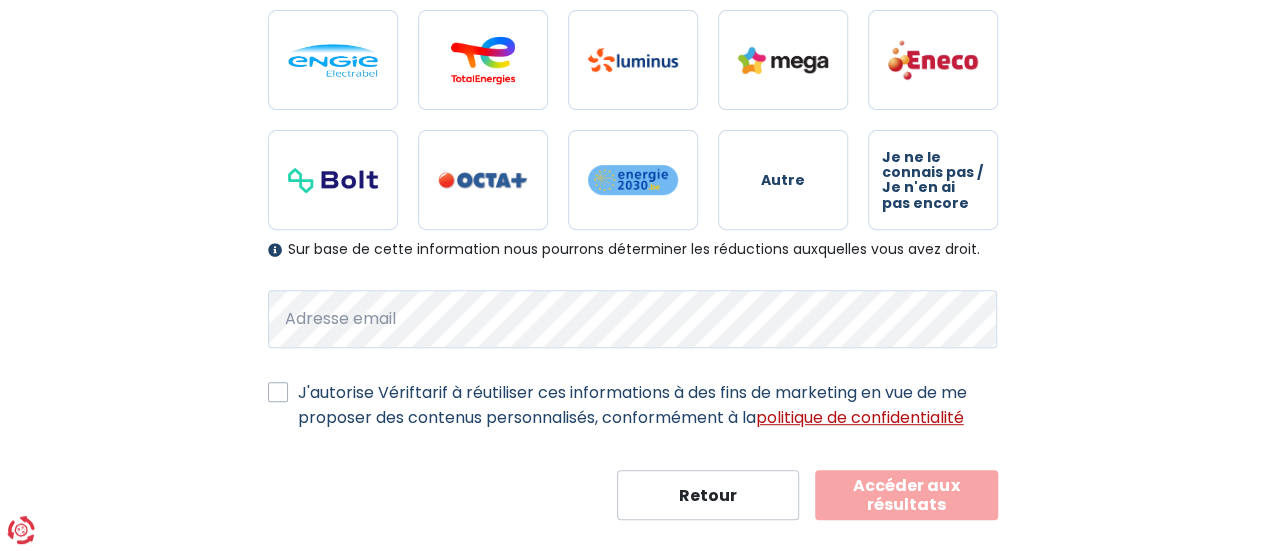 click on "Accéder aux résultats" at bounding box center (906, 495) 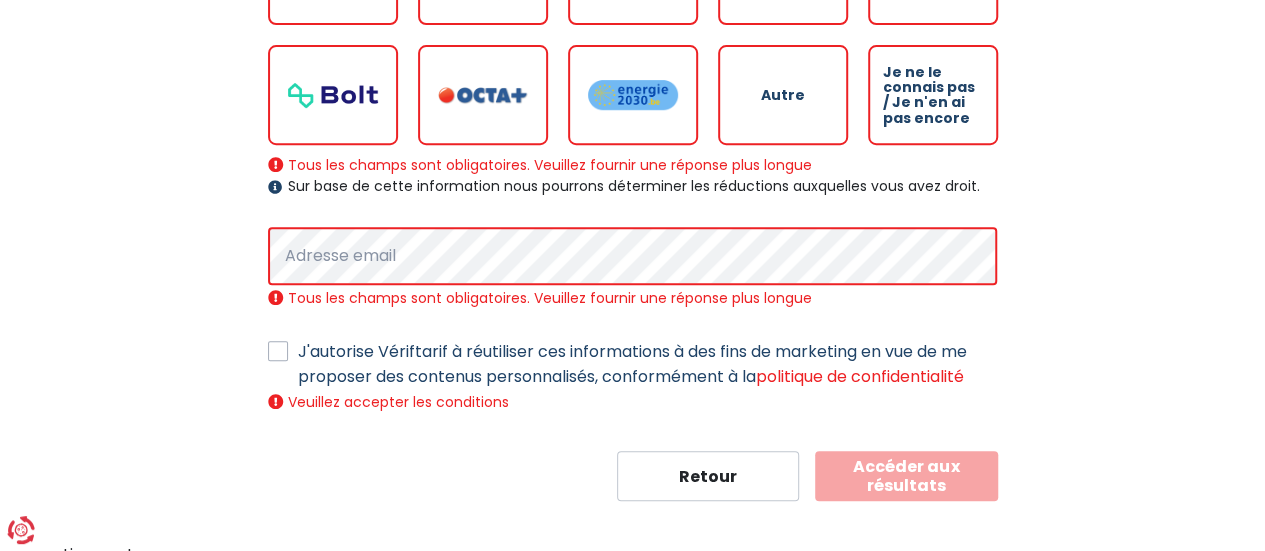 scroll, scrollTop: 394, scrollLeft: 0, axis: vertical 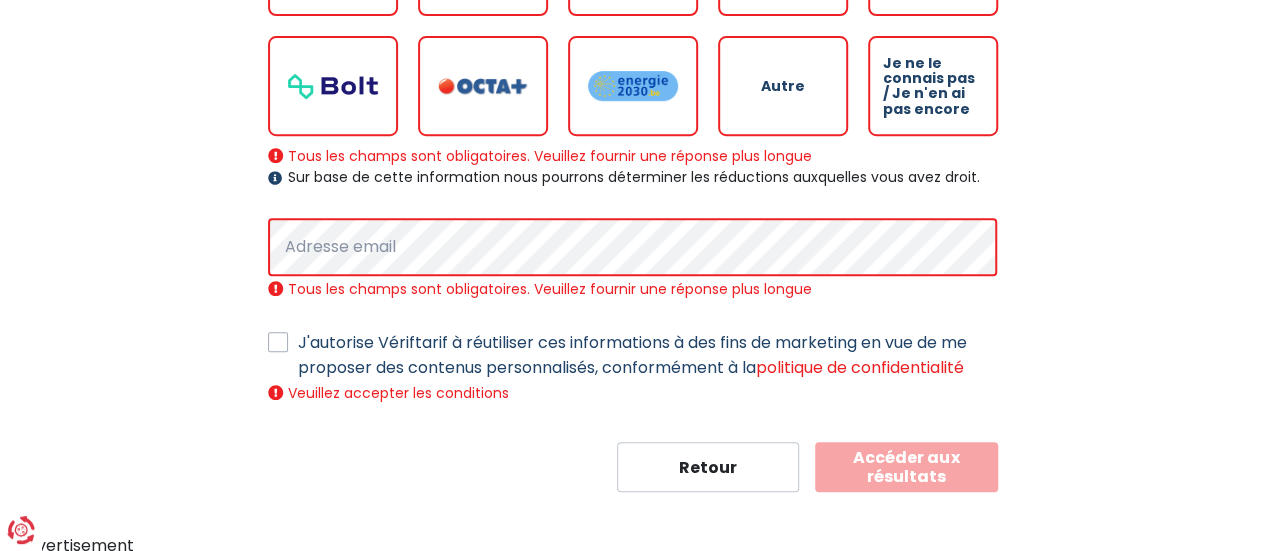 click on "Mes données personnelles
Ces informations serviront à trouver toutes les offres auxquelles vous avez droit.
Votre fournisseur actuel d'électricité
Autre
Je ne le connais pas / Je n'en ai pas encore
Tous les champs sont obligatoires. Veuillez fournir une réponse plus longue
Sur base de cette information nous pourrons déterminer les réductions auxquelles vous avez droit.
Adresse email
Tous les champs sont obligatoires. Veuillez fournir une réponse plus longue
J'autorise Vériftarif à réutiliser ces informations à des fins de marketing en vue de me proposer des contenus personnalisés, conformément à la
politique de confidentialité
Veuillez accepter les conditions
Retour
Accéder aux résultats" at bounding box center (633, 126) 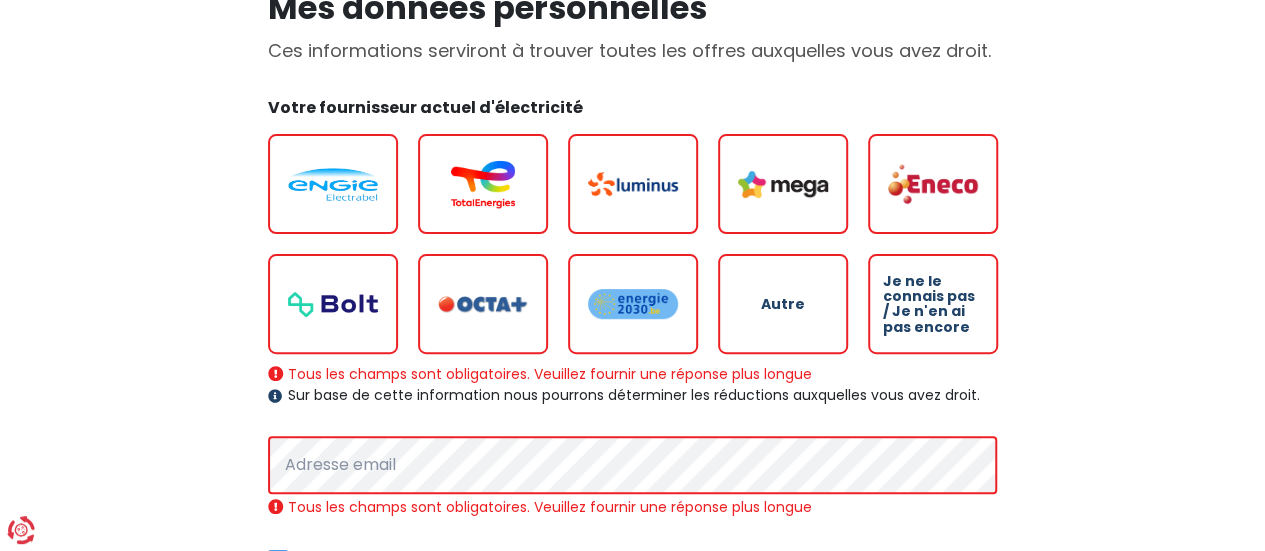 scroll, scrollTop: 172, scrollLeft: 0, axis: vertical 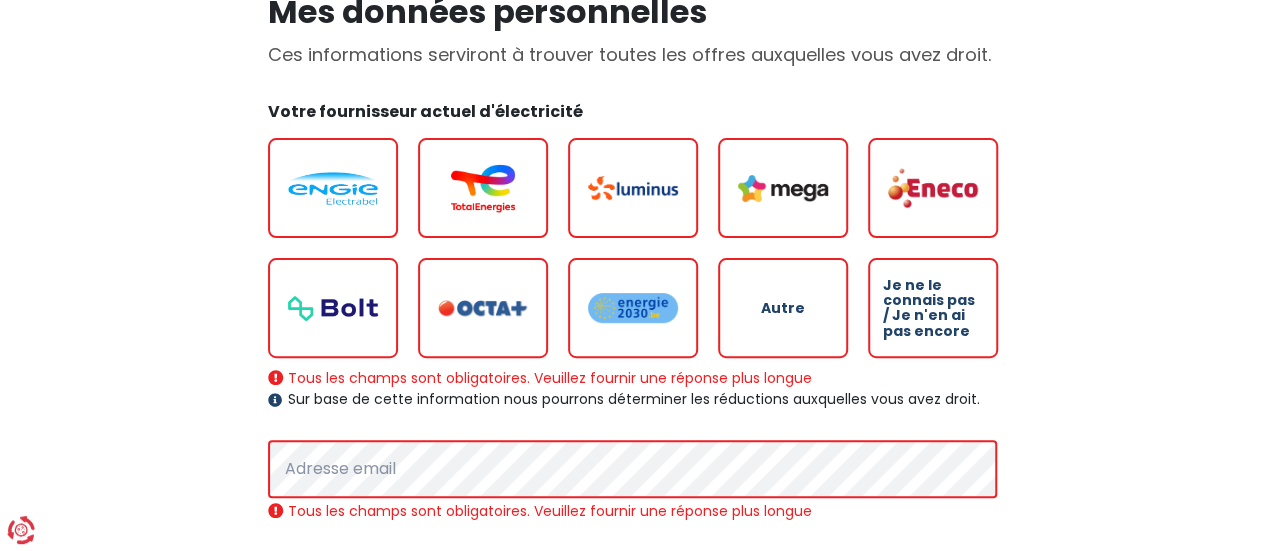 click on "Je ne le connais pas / Je n'en ai pas encore" at bounding box center (933, 309) 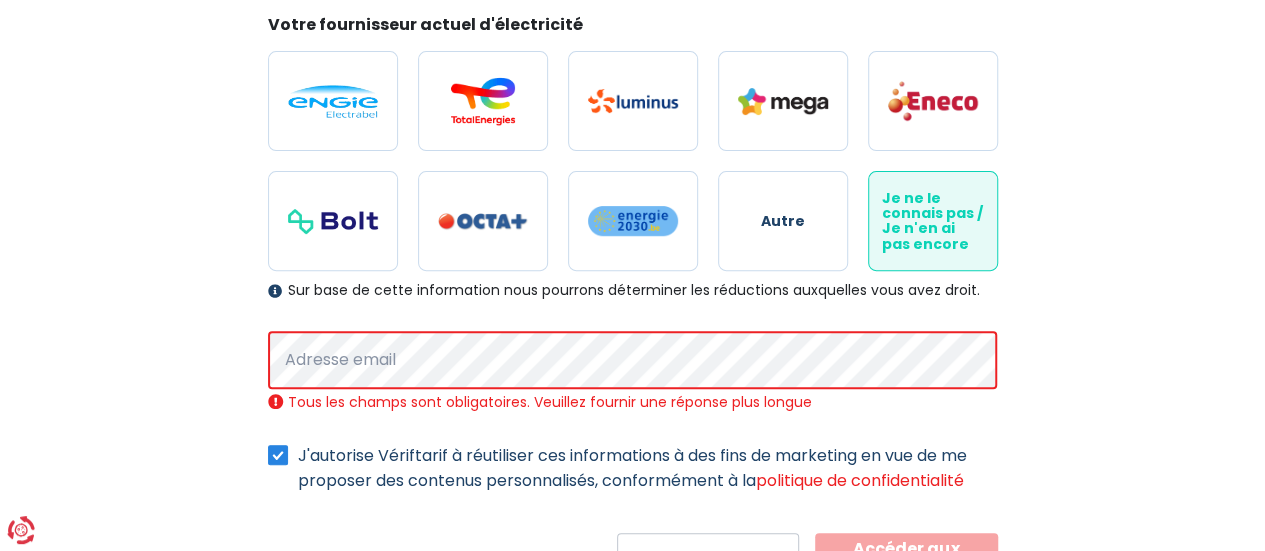 scroll, scrollTop: 350, scrollLeft: 0, axis: vertical 